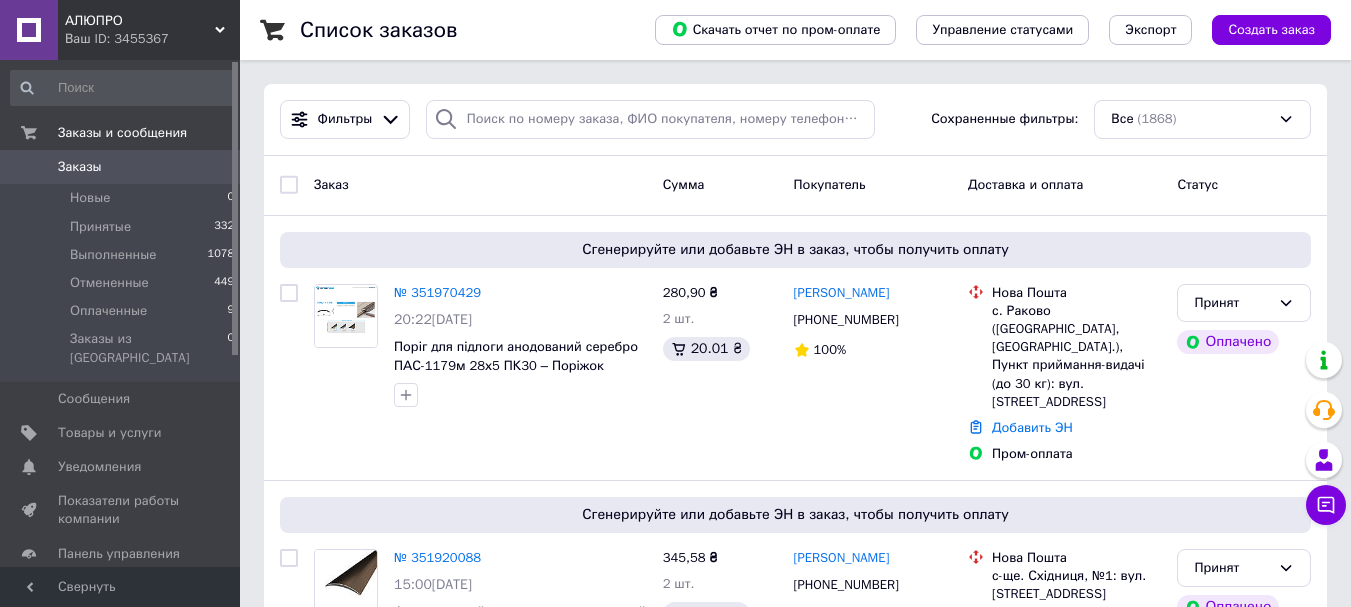 scroll, scrollTop: 0, scrollLeft: 0, axis: both 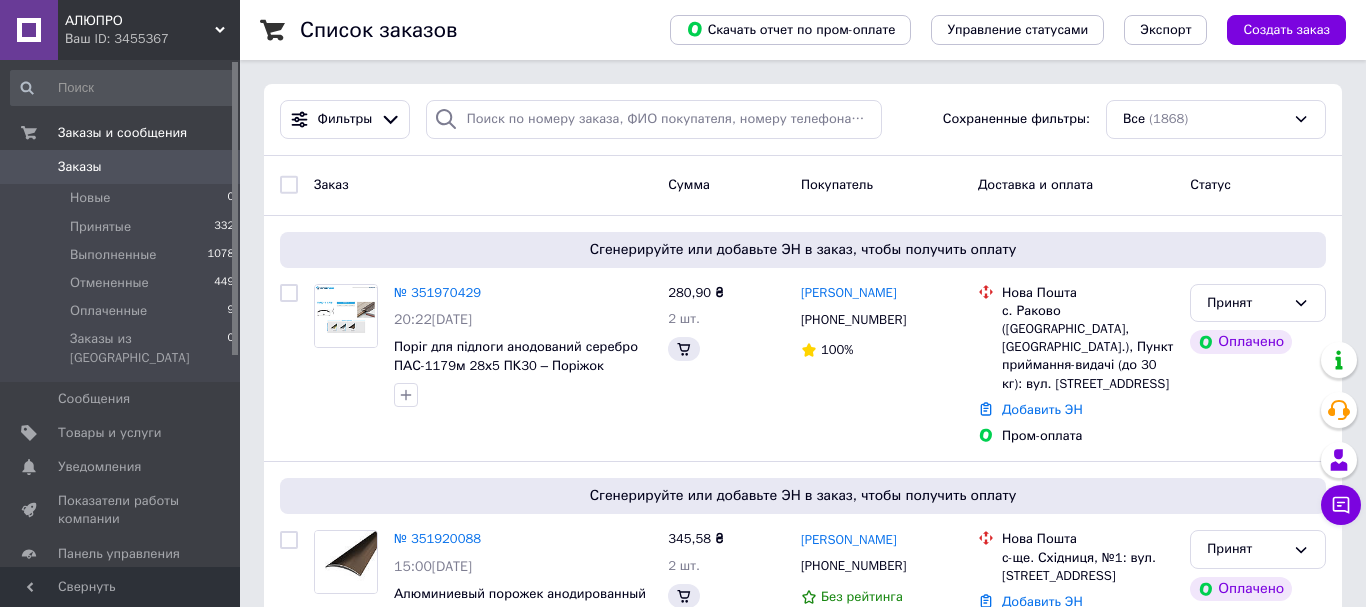 click on "АЛЮПРО Ваш ID: 3455367 Сайт АЛЮПРО Кабинет покупателя Проверить состояние системы Страница на портале Справка Выйти Заказы и сообщения Заказы 0 Новые 0 Принятые 332 Выполненные 1078 Отмененные 449 Оплаченные 9 Заказы из Розетки 0 Сообщения 0 Товары и услуги Уведомления 0 0 Показатели работы компании Панель управления Отзывы Покупатели Каталог ProSale Аналитика Инструменты вебмастера и SEO Управление сайтом Кошелек компании Маркет Настройки Тарифы и счета Prom топ Свернуть
Список заказов   Экспорт Фильтры 100%" at bounding box center [683, 2004] 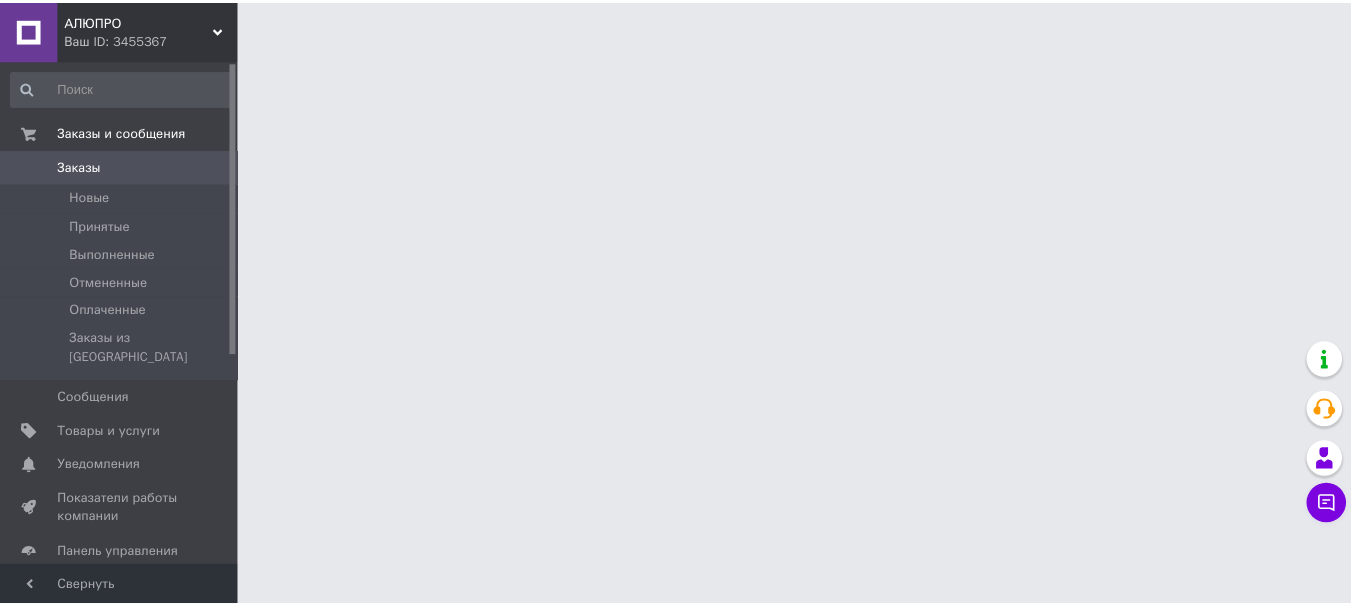 scroll, scrollTop: 0, scrollLeft: 0, axis: both 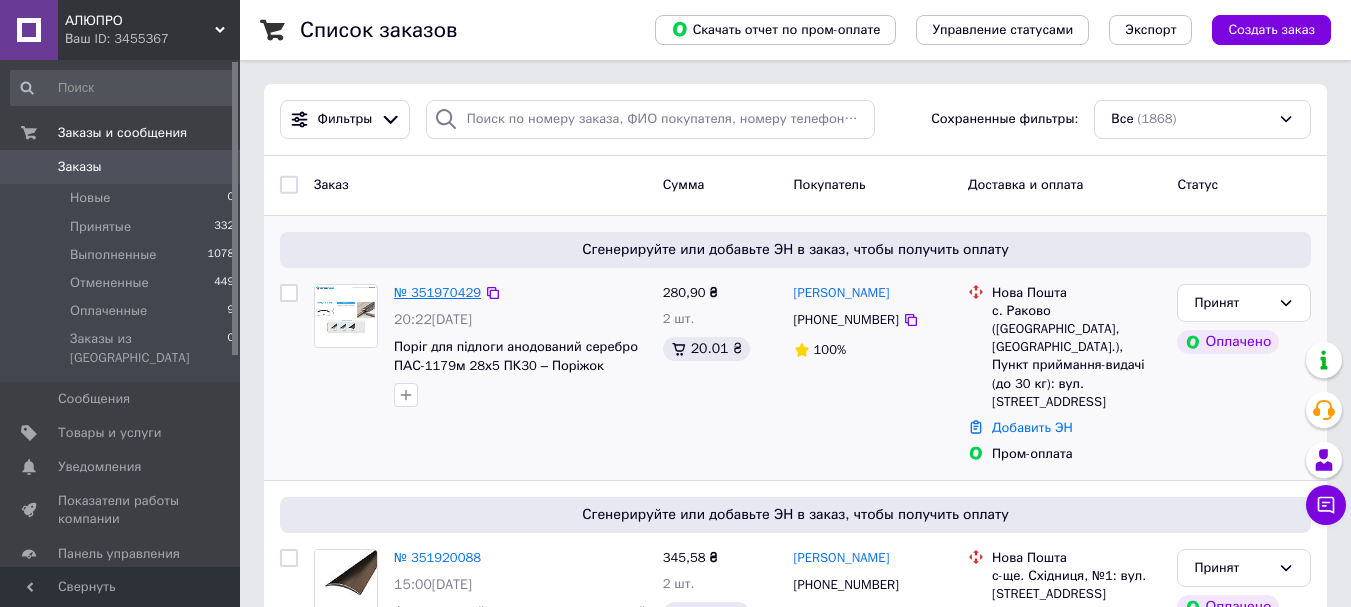 click on "№ 351970429" at bounding box center [437, 292] 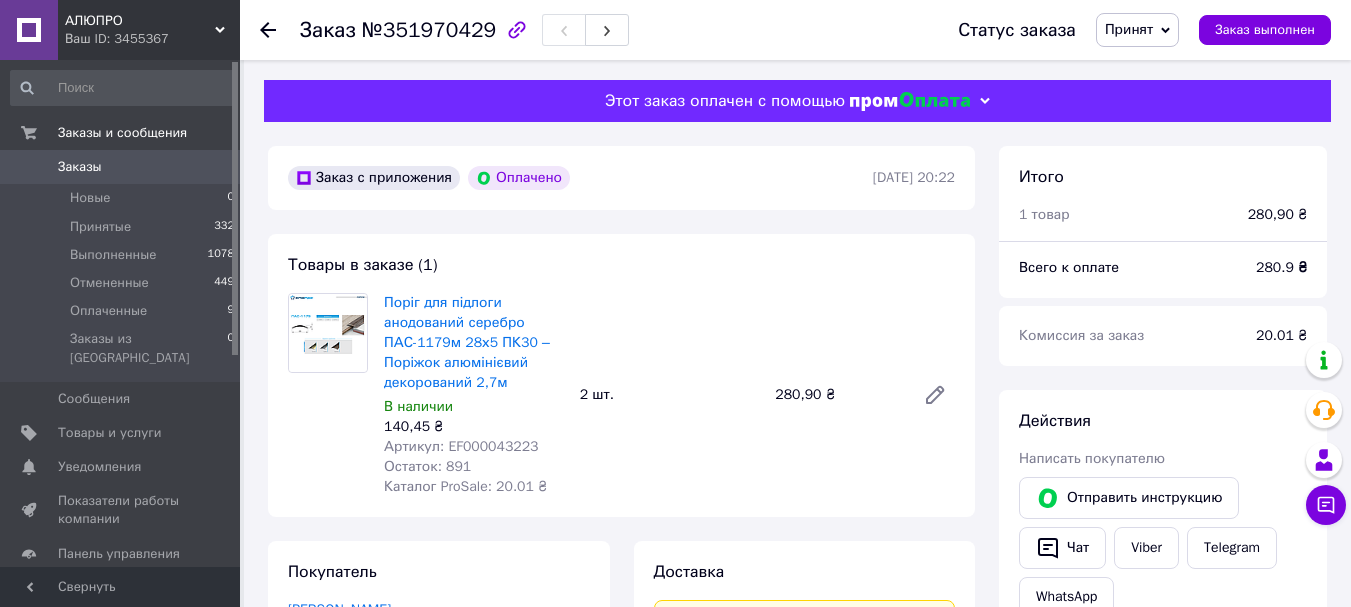 scroll, scrollTop: 352, scrollLeft: 0, axis: vertical 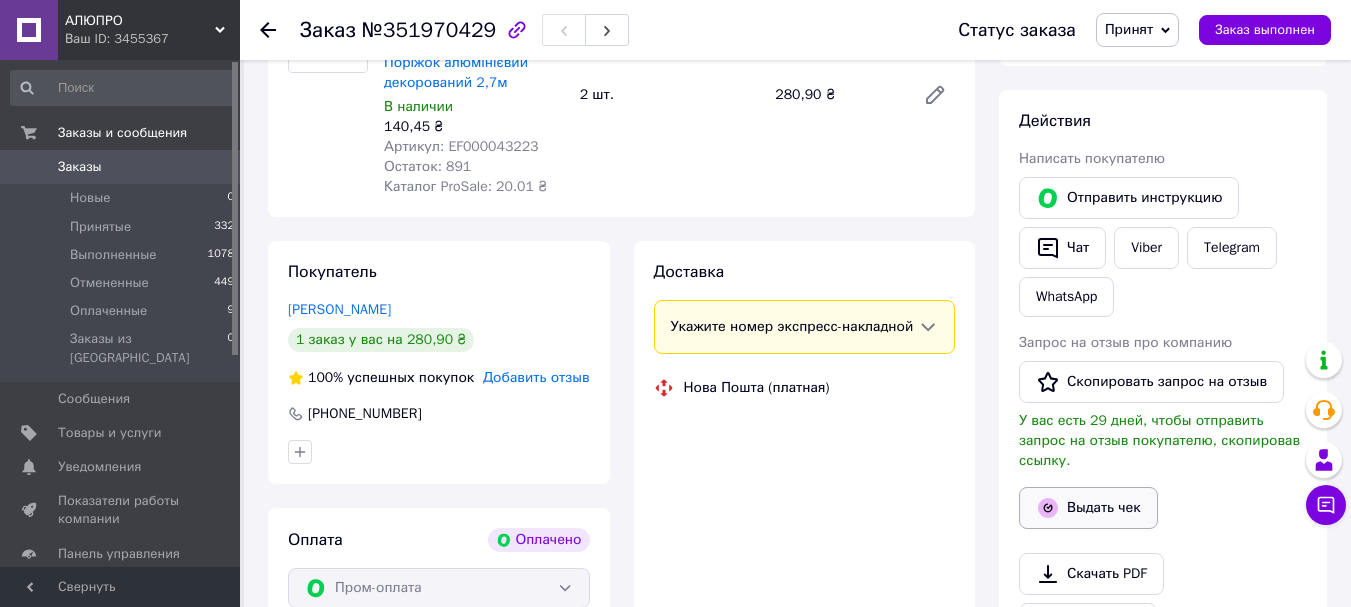 click on "Действия Написать покупателю   Отправить инструкцию   Чат Viber Telegram WhatsApp Запрос на отзыв про компанию   Скопировать запрос на отзыв У вас есть 29 дней, чтобы отправить запрос на отзыв покупателю, скопировав ссылку.   Выдать чек   Скачать PDF   Печать PDF   Вернуть деньги покупателю" at bounding box center [1163, 406] 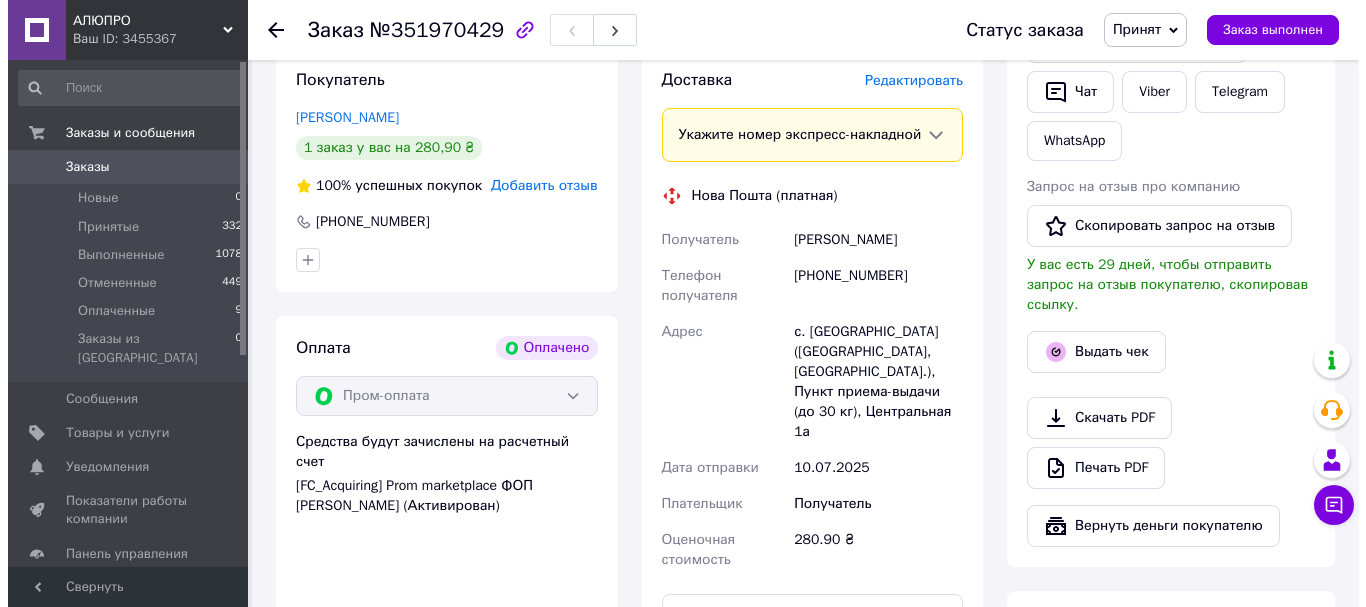 scroll, scrollTop: 500, scrollLeft: 0, axis: vertical 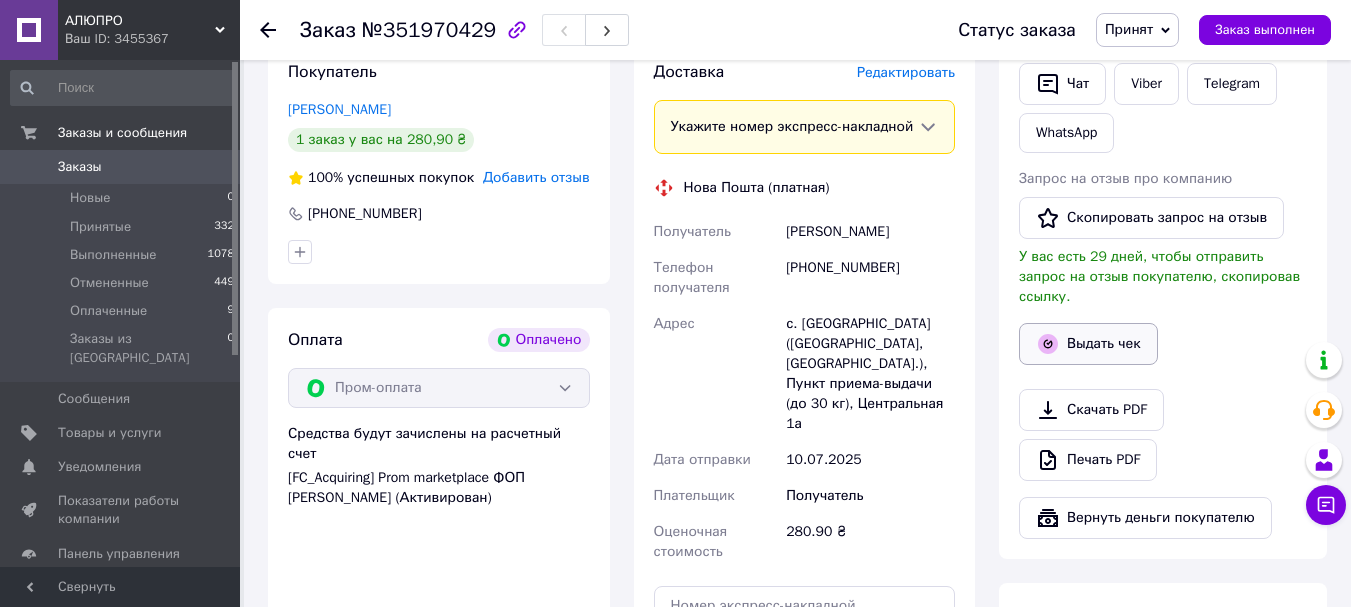 click on "Выдать чек" at bounding box center [1088, 344] 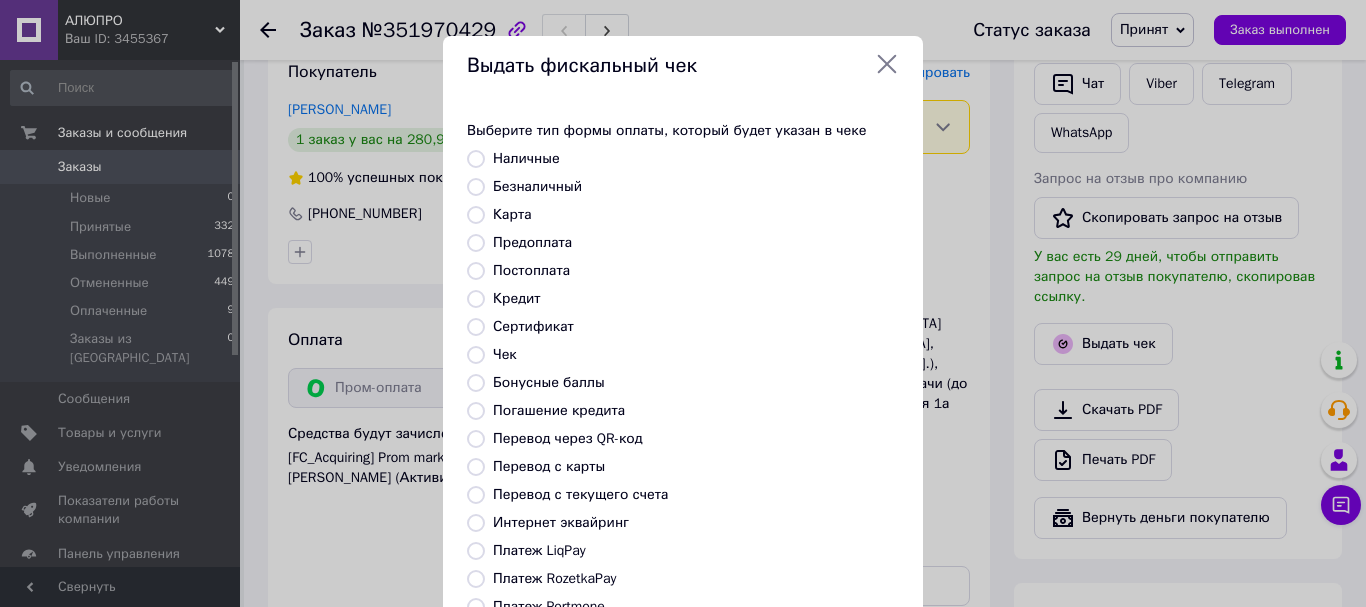 click on "Безналичный" at bounding box center (537, 186) 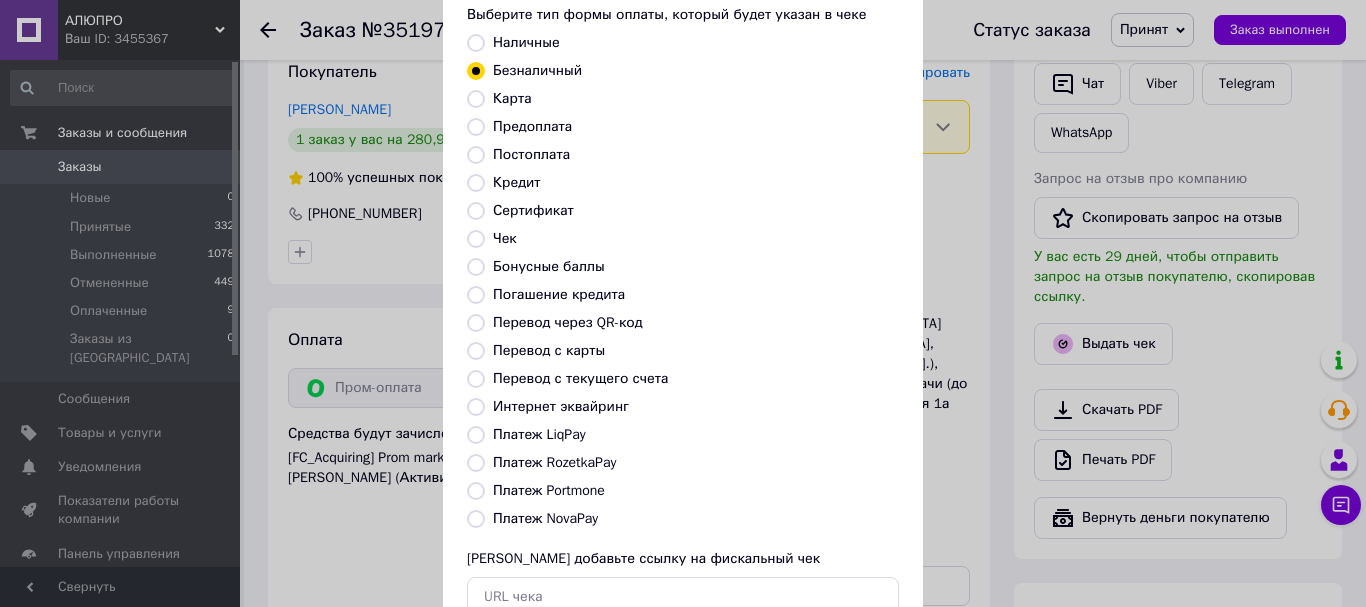 scroll, scrollTop: 252, scrollLeft: 0, axis: vertical 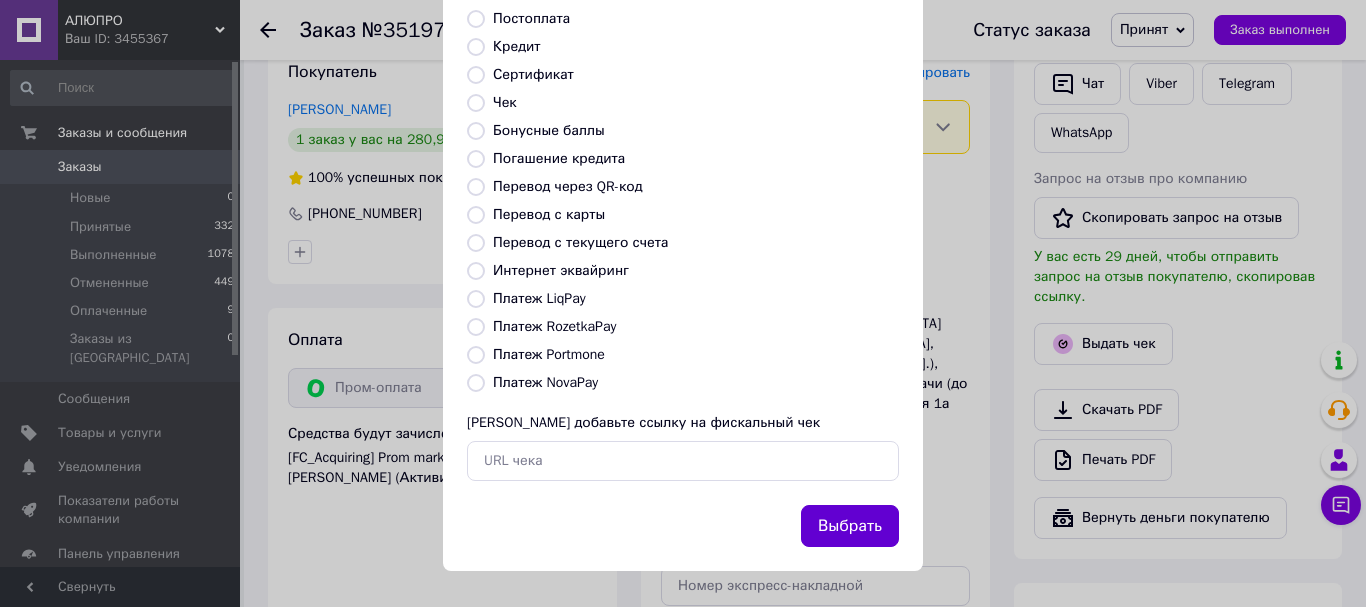 click on "Выбрать" at bounding box center (850, 526) 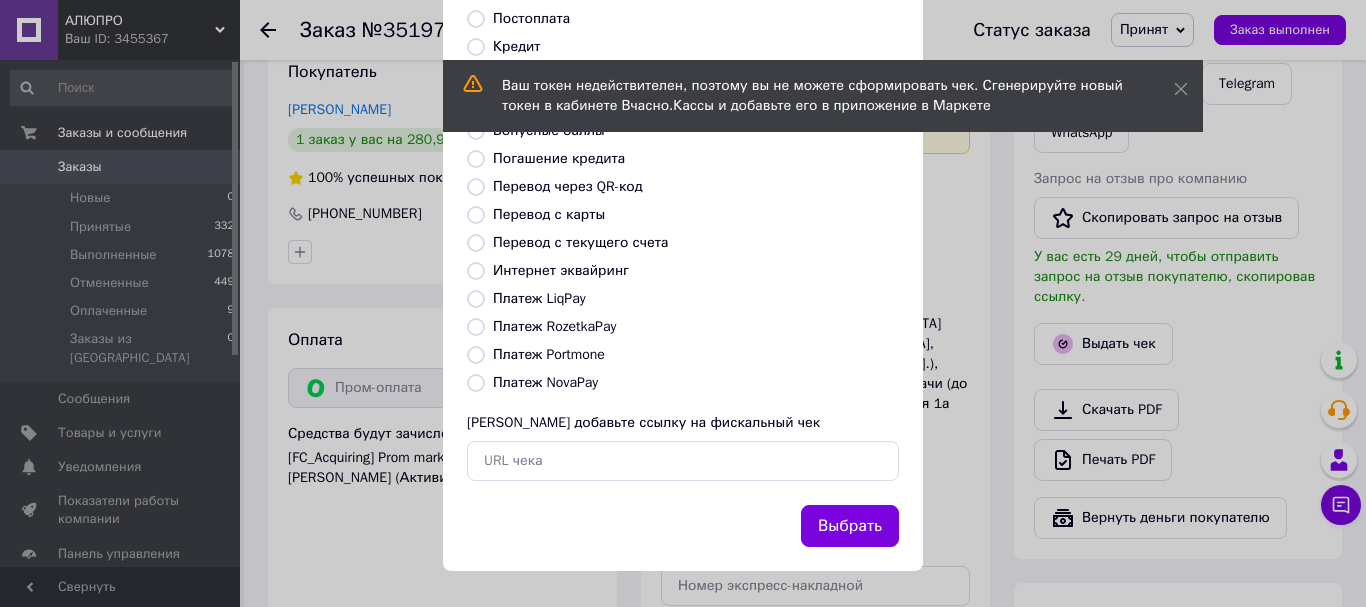 type 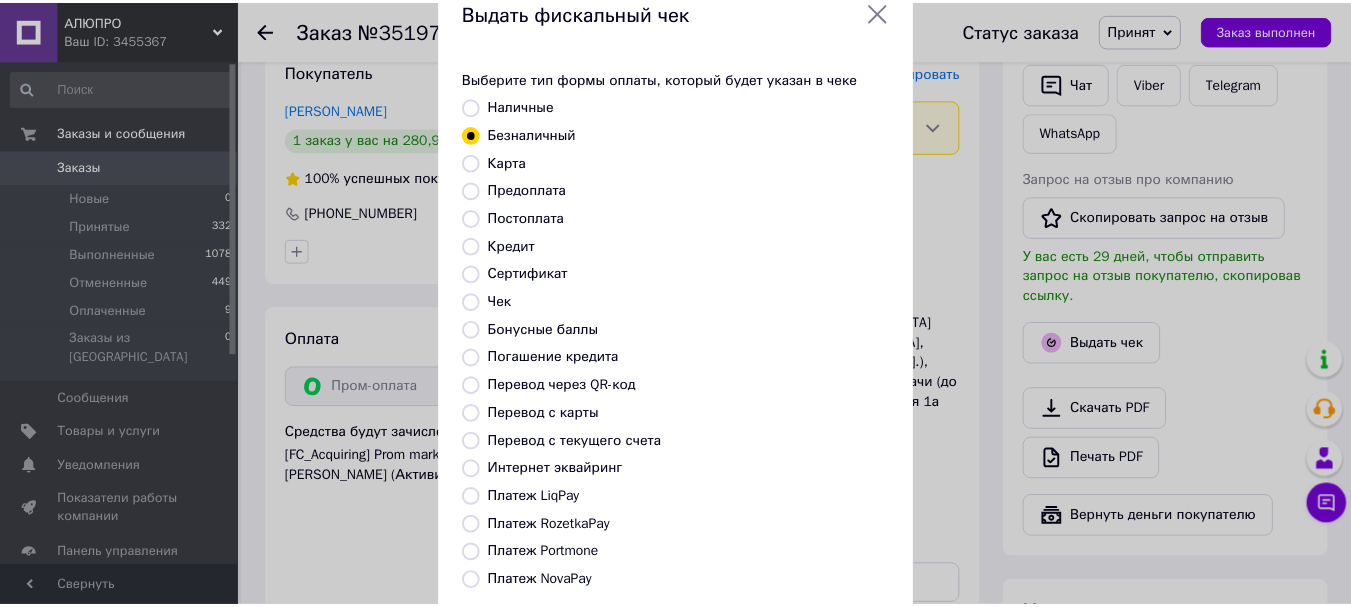 scroll, scrollTop: 52, scrollLeft: 0, axis: vertical 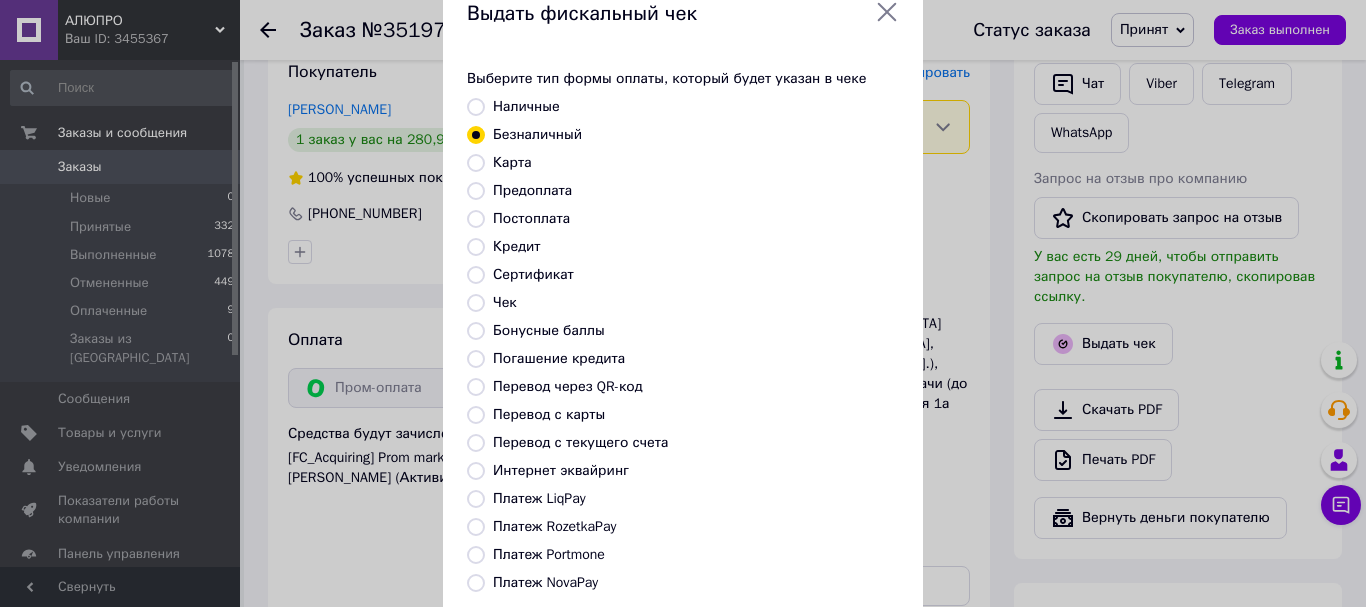 click 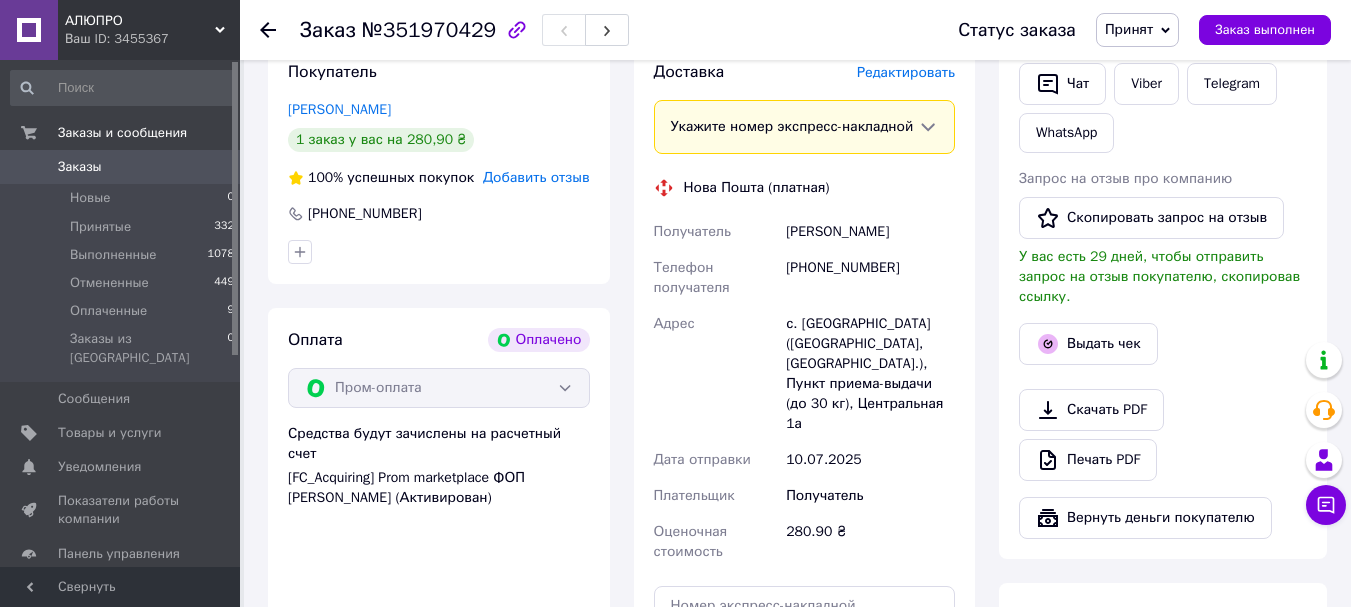 click on "Заказы" at bounding box center [80, 167] 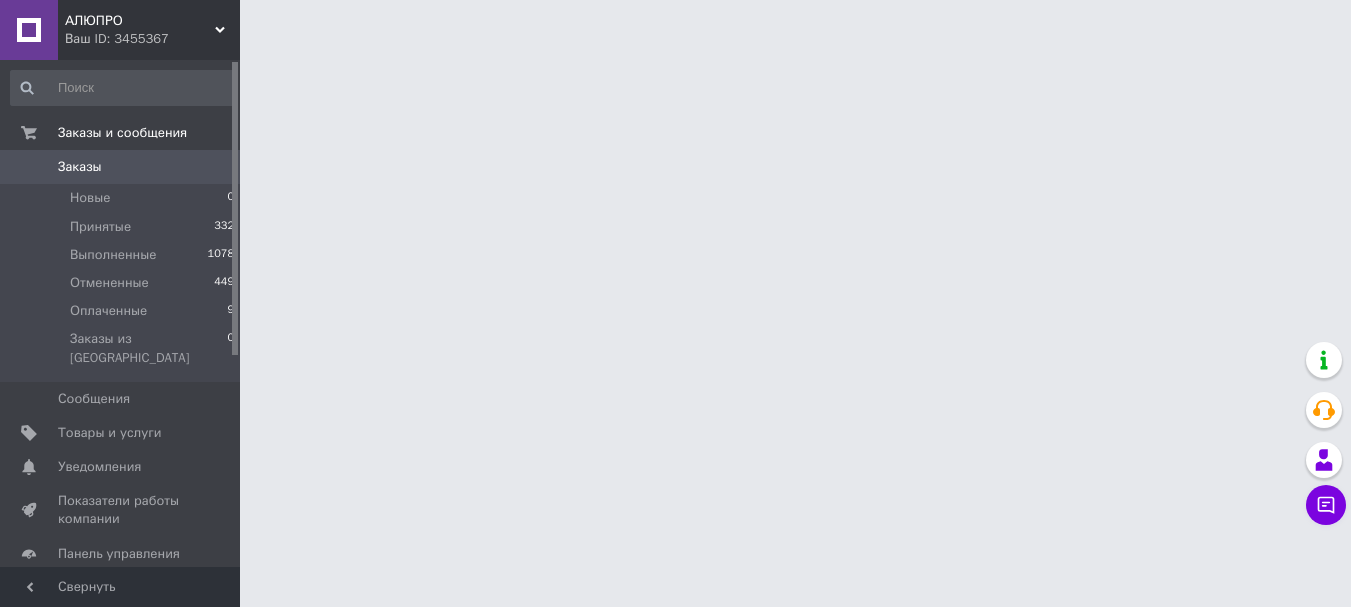 scroll, scrollTop: 0, scrollLeft: 0, axis: both 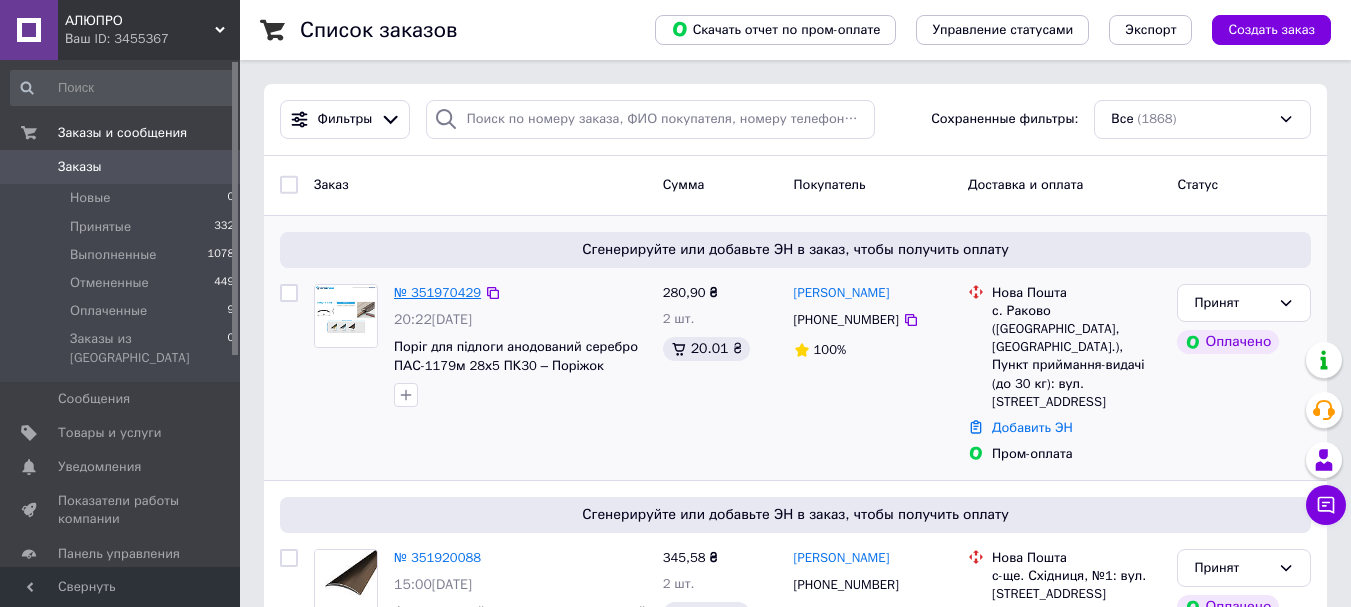 click on "№ 351970429" at bounding box center (437, 292) 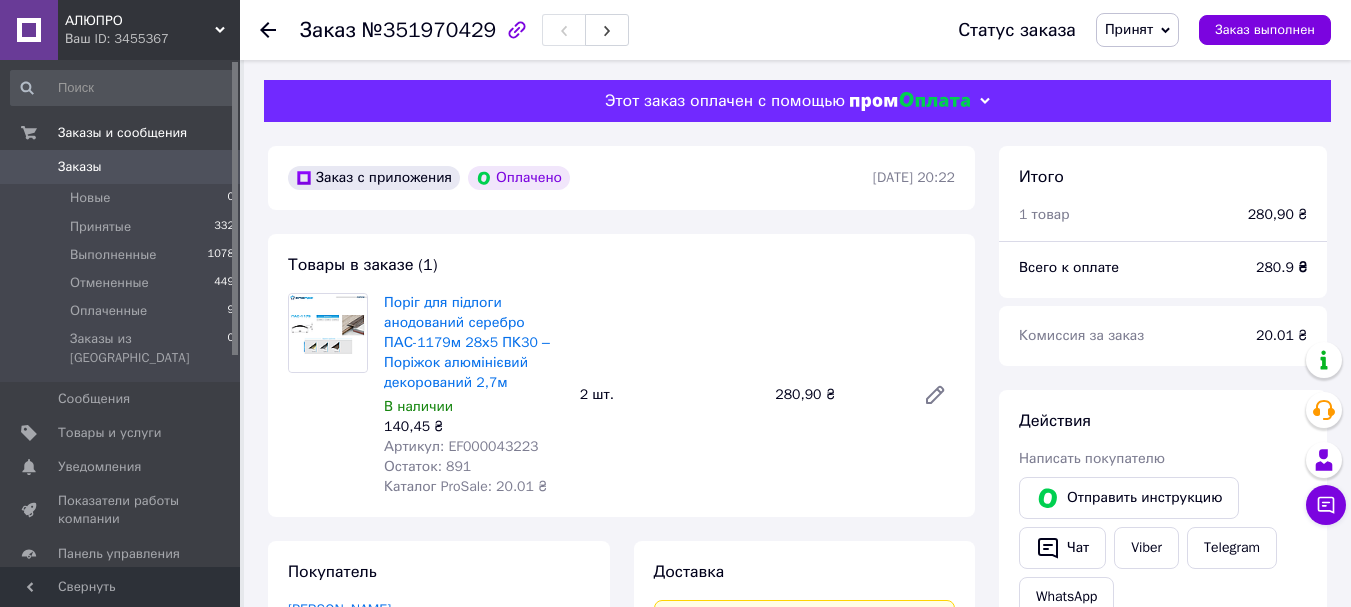 scroll, scrollTop: 440, scrollLeft: 0, axis: vertical 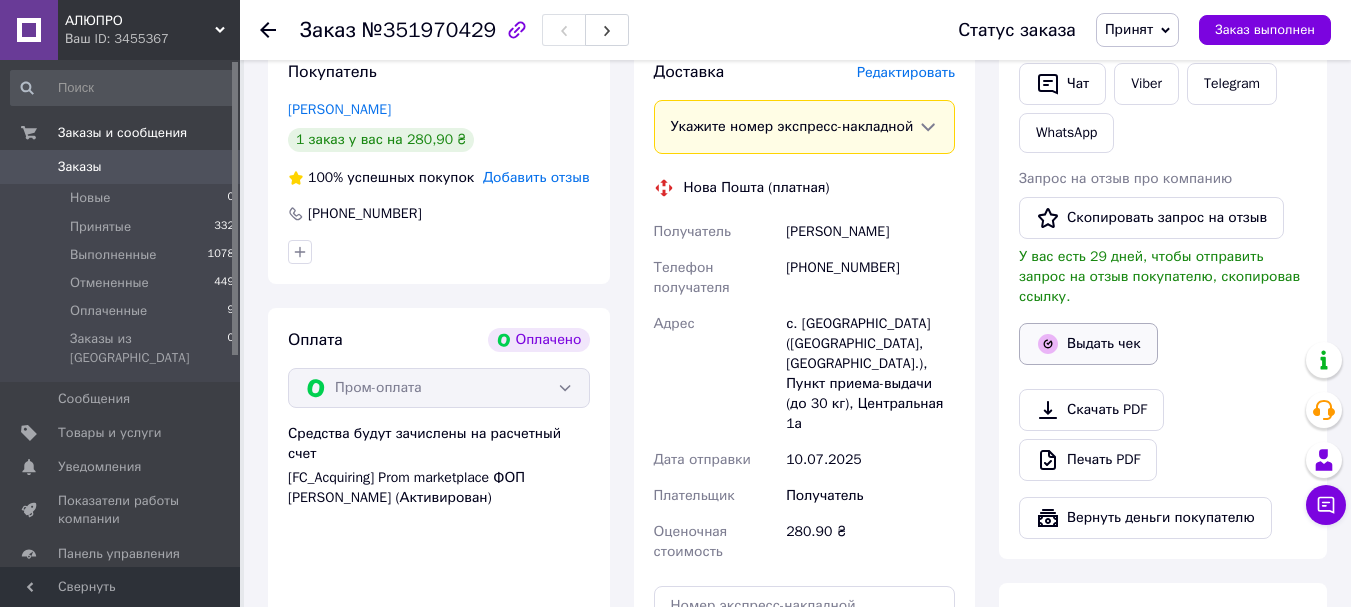 click on "Выдать чек" at bounding box center [1088, 344] 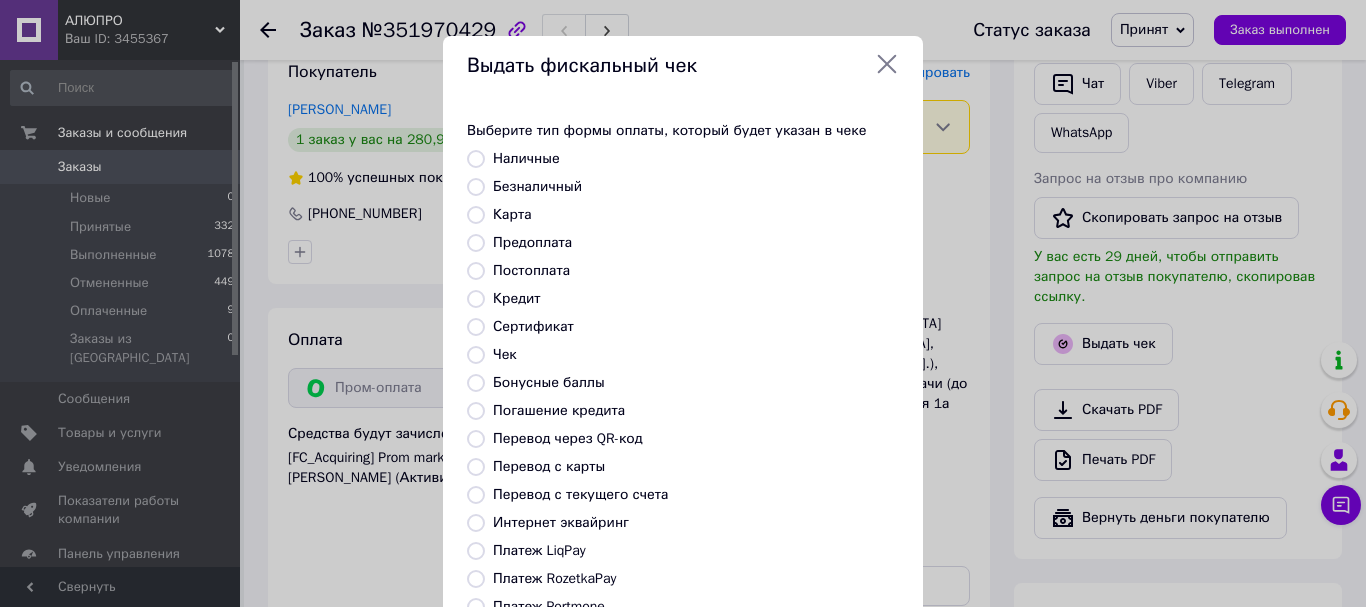 click on "Безналичный" at bounding box center [537, 186] 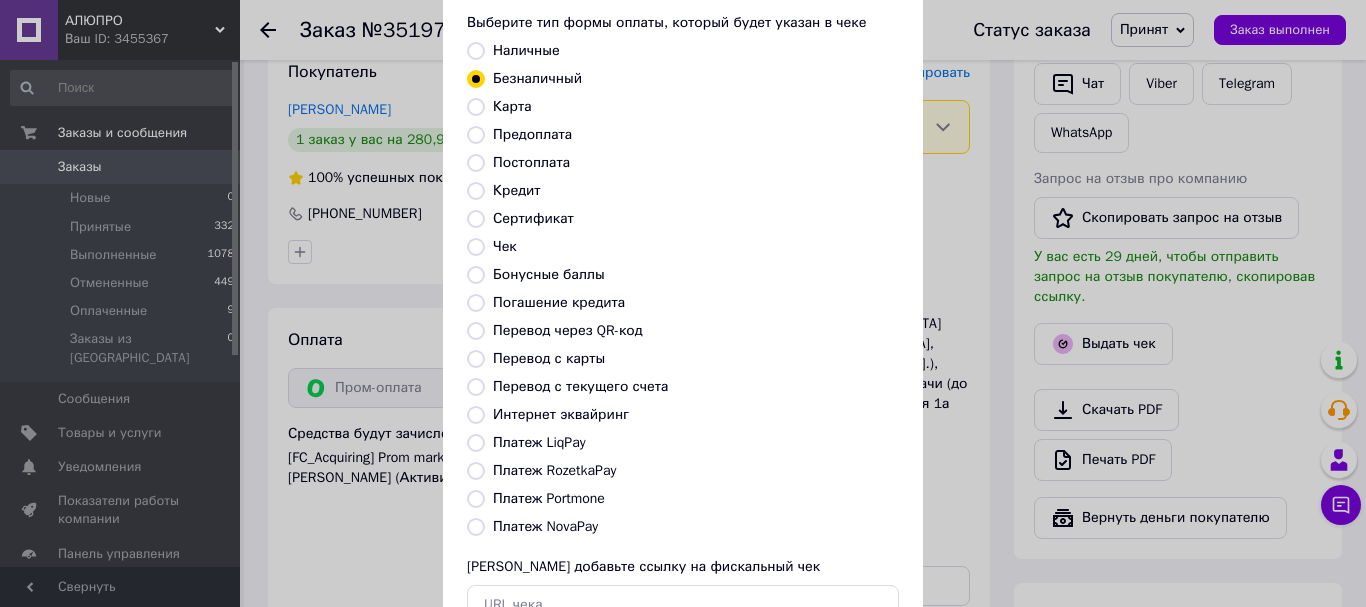 scroll, scrollTop: 252, scrollLeft: 0, axis: vertical 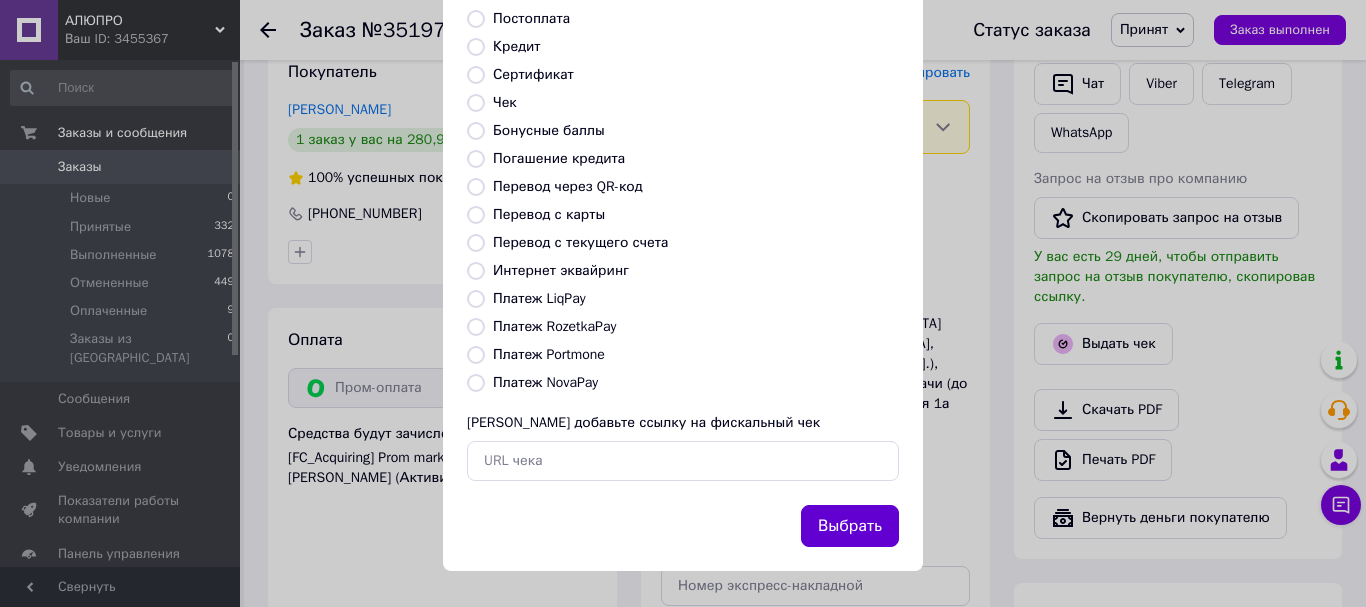 click on "Выбрать" at bounding box center (850, 526) 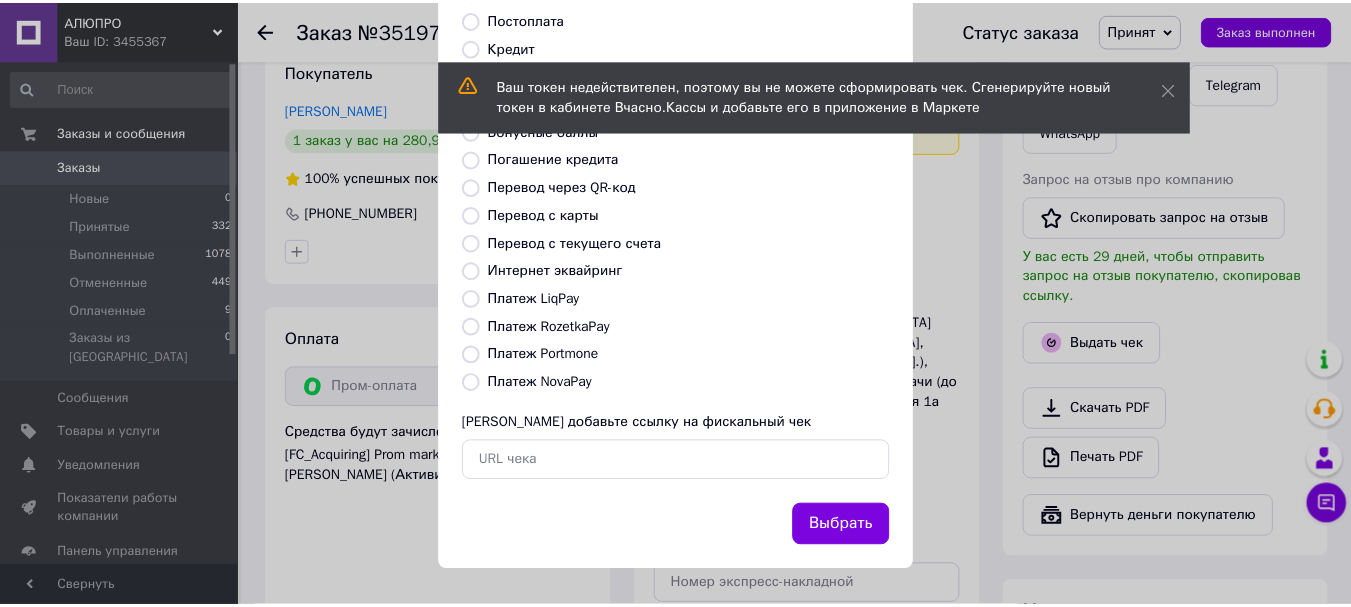scroll, scrollTop: 0, scrollLeft: 0, axis: both 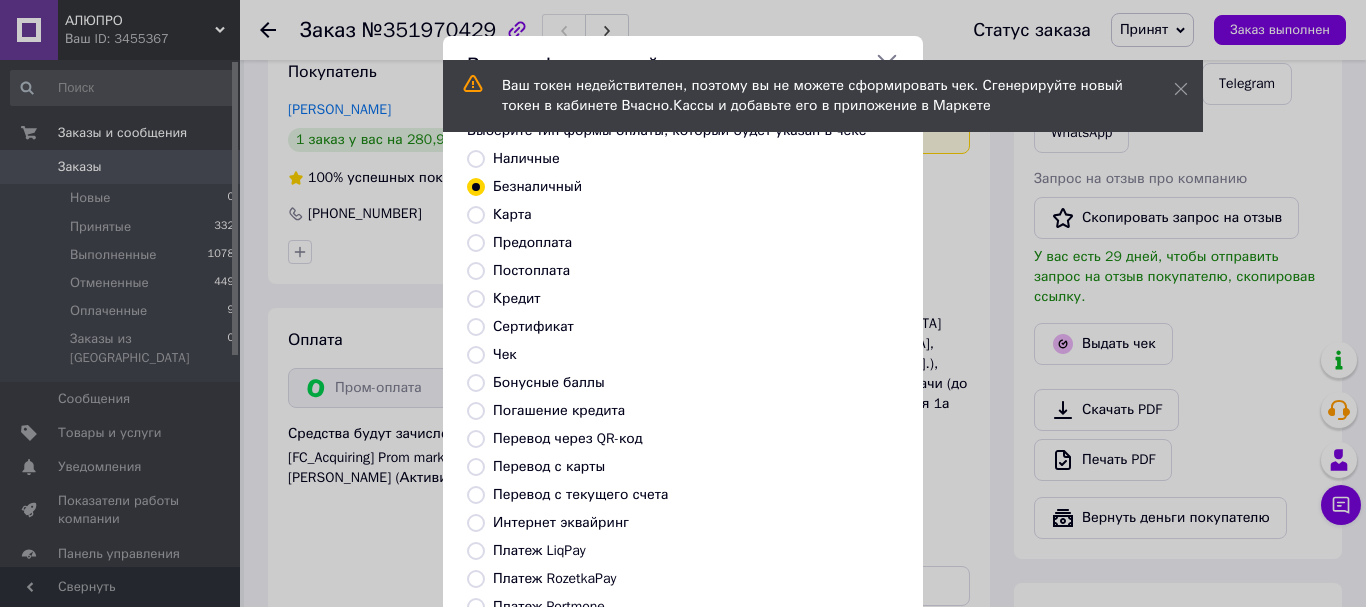 click 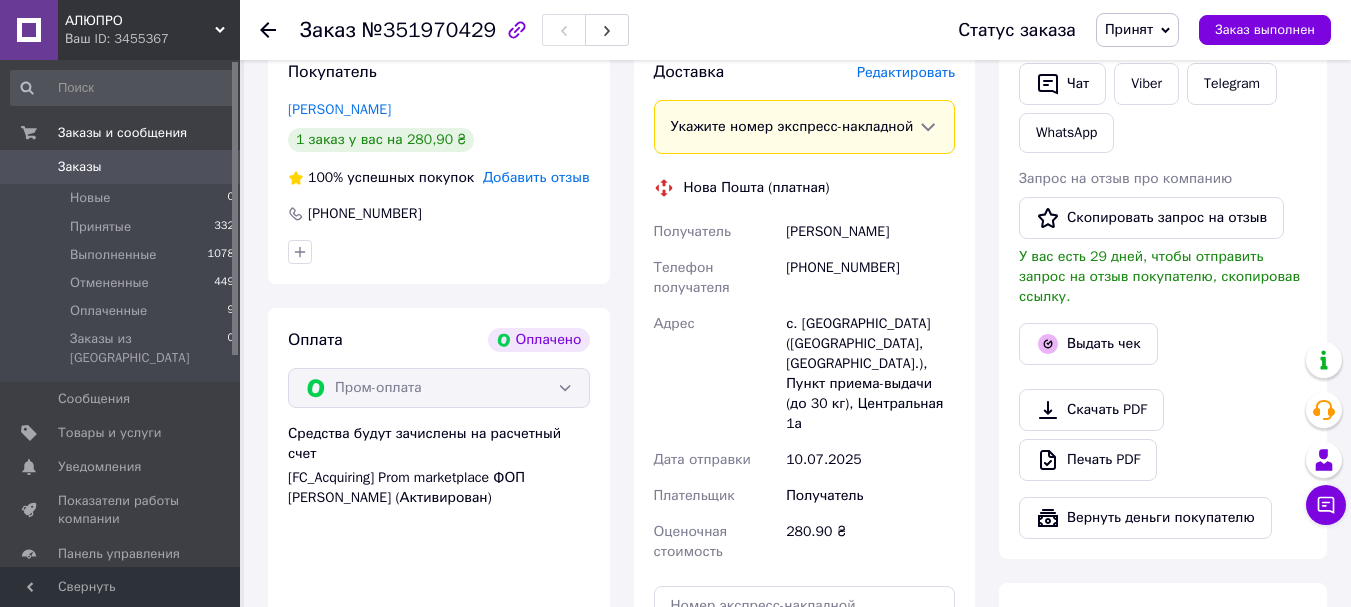 click on "Заказы" at bounding box center (80, 167) 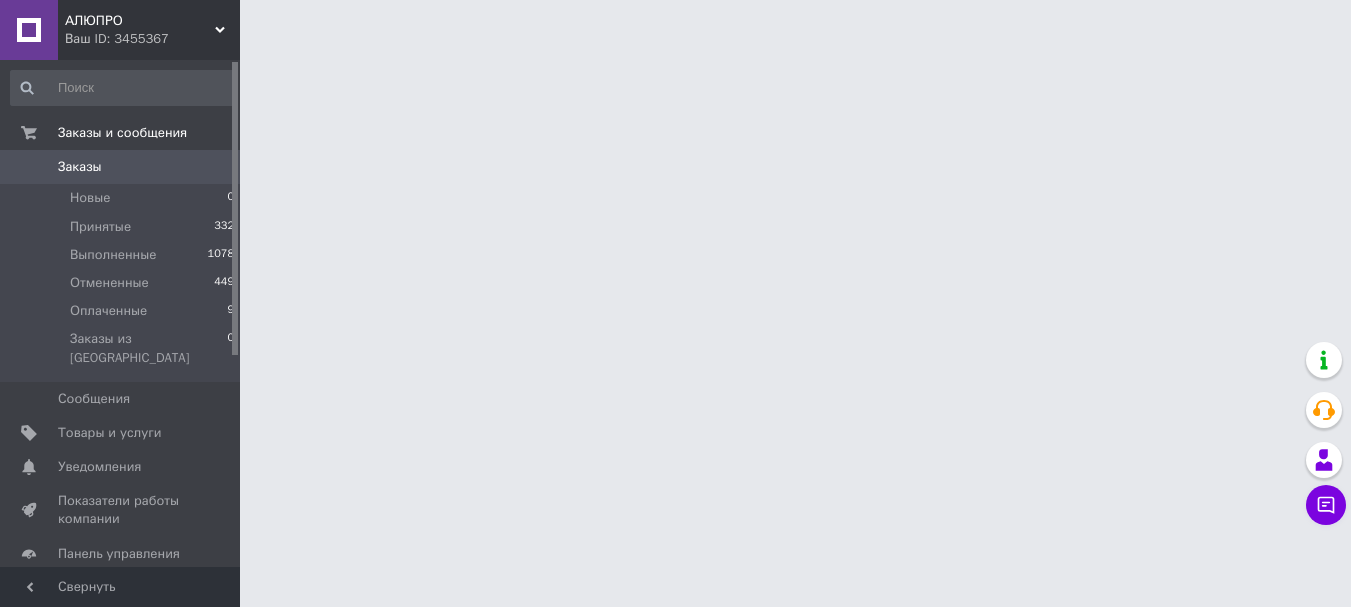 scroll, scrollTop: 0, scrollLeft: 0, axis: both 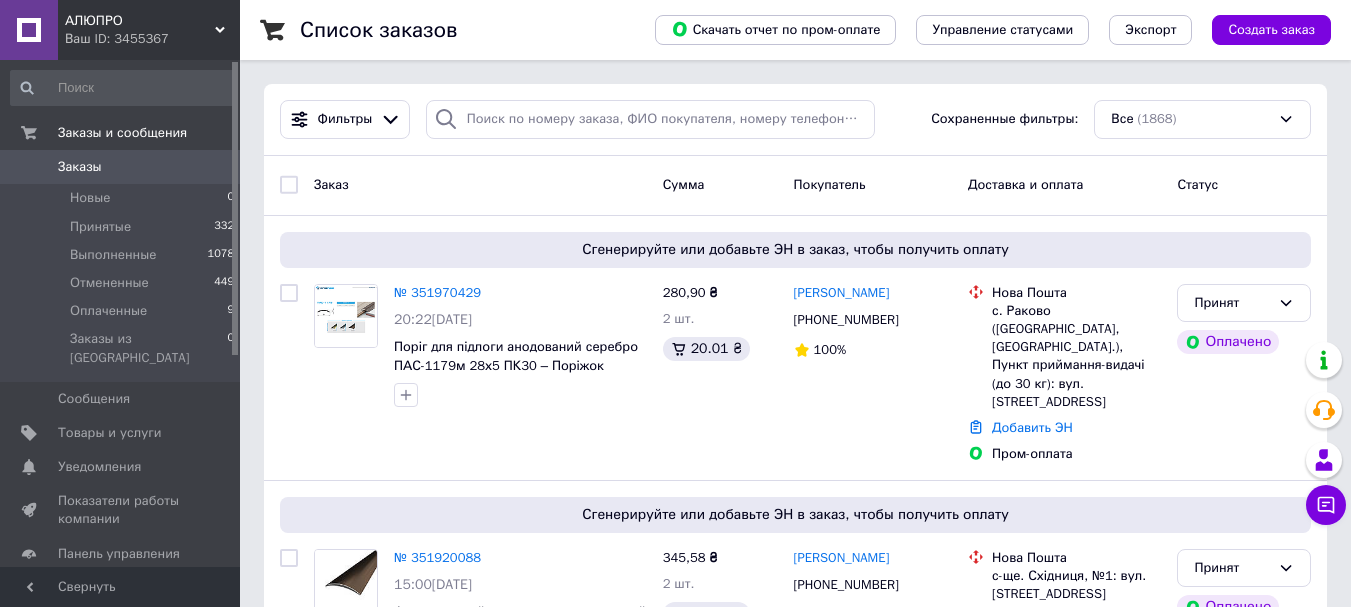 click on "Скачать отчет по пром-оплате Управление статусами Экспорт Создать заказ" at bounding box center [973, 30] 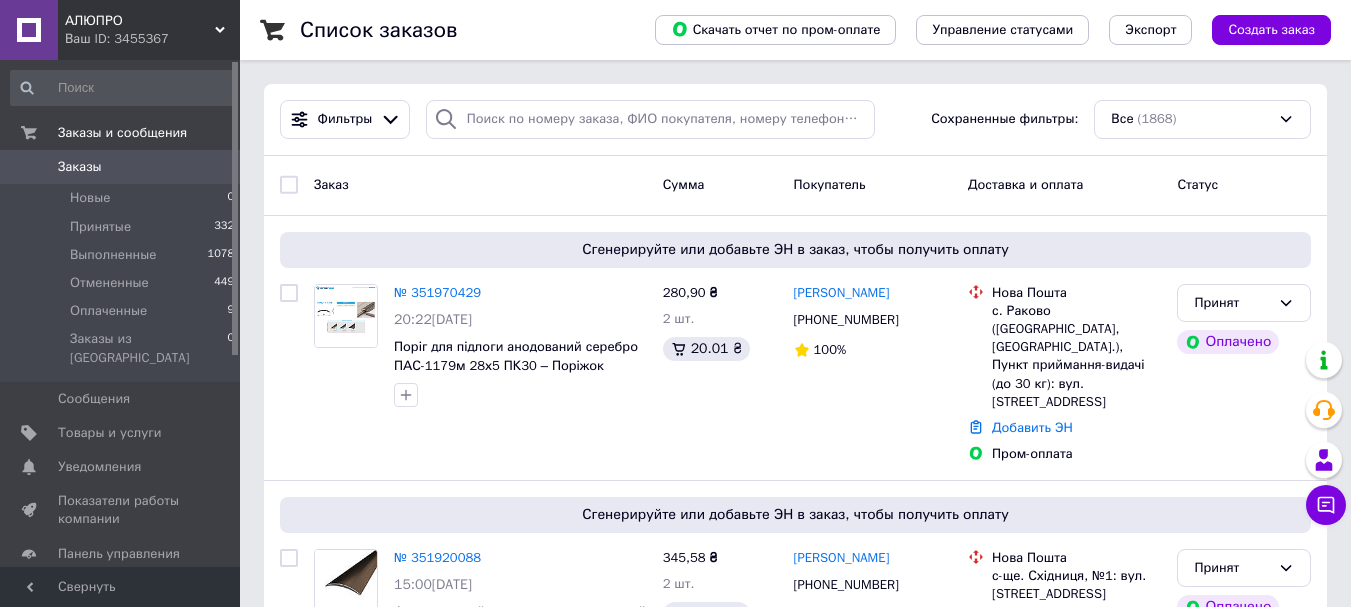 click on "Заказы" at bounding box center [121, 167] 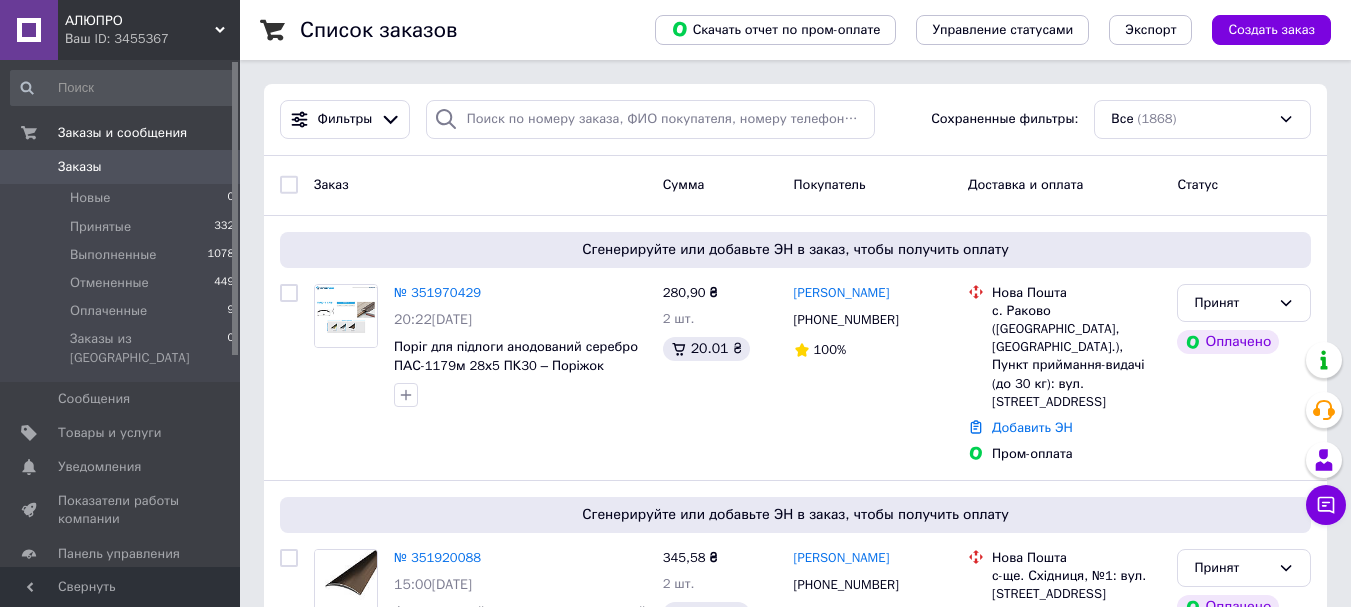 click on "Фильтры Сохраненные фильтры: Все (1868)" at bounding box center (795, 120) 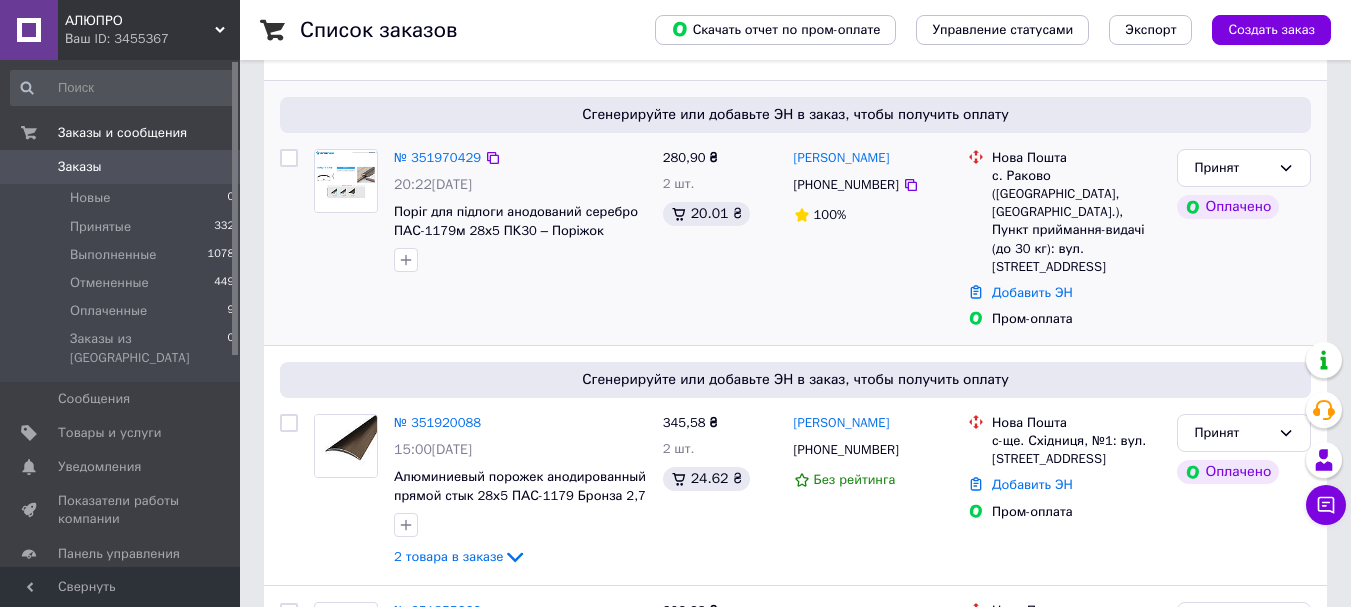 scroll, scrollTop: 100, scrollLeft: 0, axis: vertical 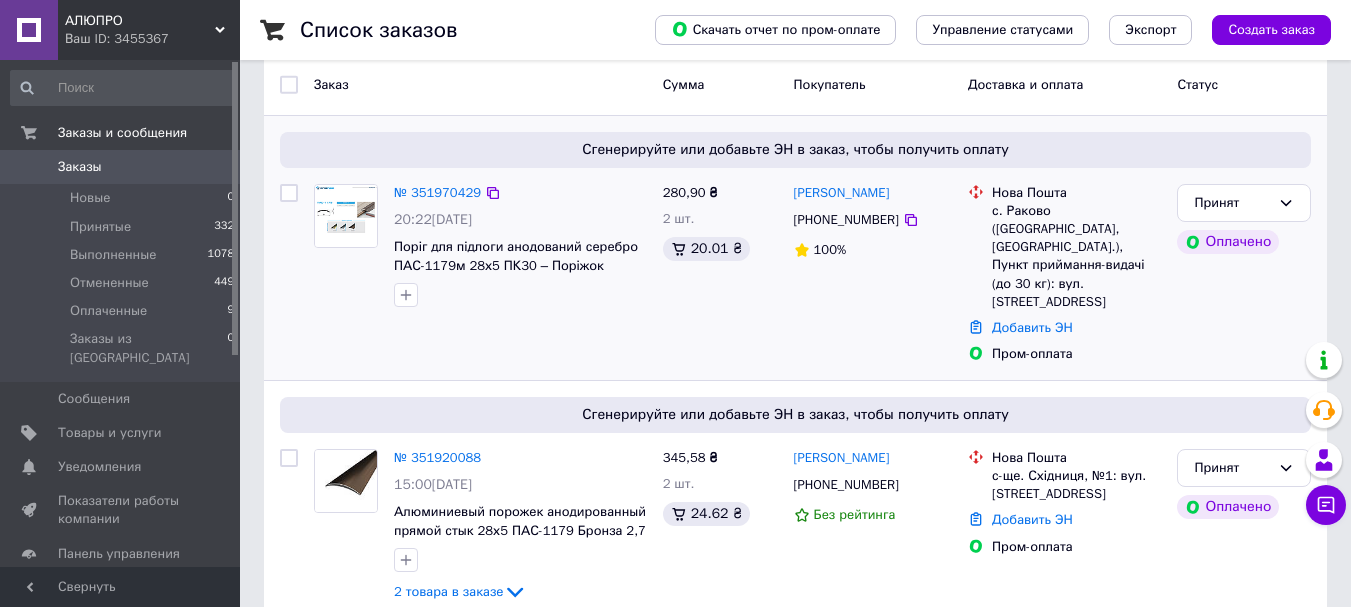 click on "Сгенерируйте или добавьте ЭН в заказ, чтобы получить оплату № 351970429 20:22, 09.07.2025 Поріг для підлоги анодований серебро  ПАС-1179м 28х5 ПК30 – Поріжок алюмінієвий декорований 2,7м 280,90 ₴ 2 шт. 20.01 ₴ Оксана Белей +380506373724 100% Нова Пошта с. Раково (Закарпатская обл., Ужгородский р-н.), Пункт приймання-видачі (до 30 кг): вул. Центральна 1а Добавить ЭН Пром-оплата Принят Оплачено" at bounding box center [795, 248] 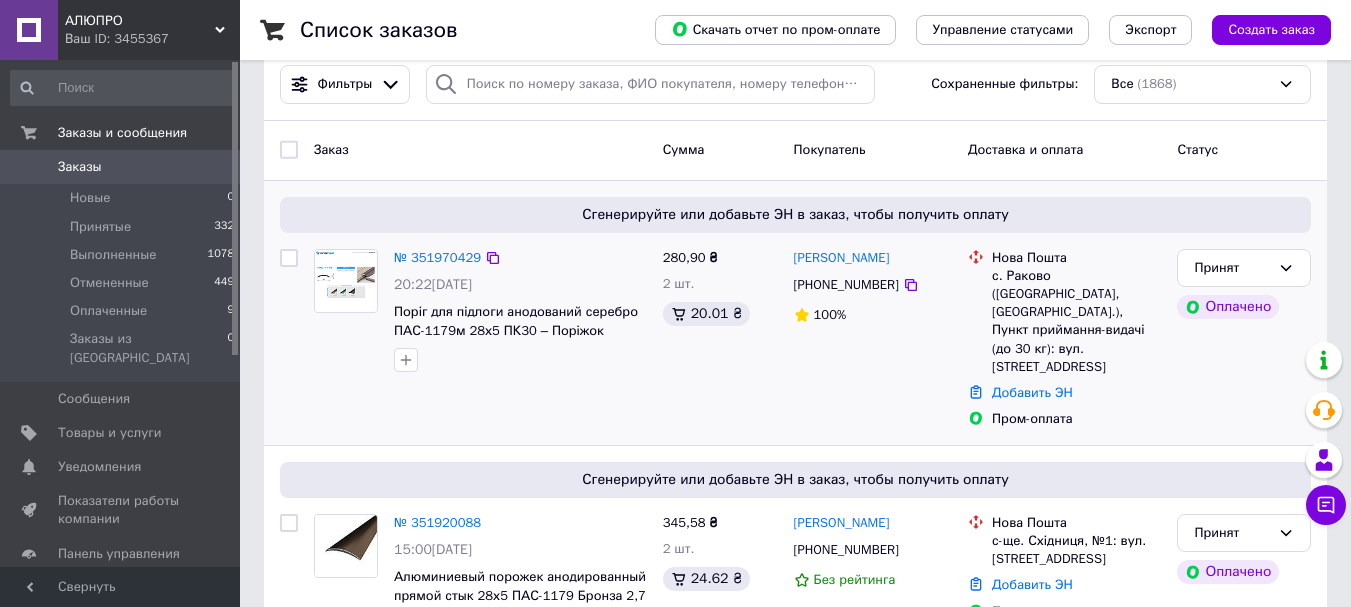 scroll, scrollTop: 0, scrollLeft: 0, axis: both 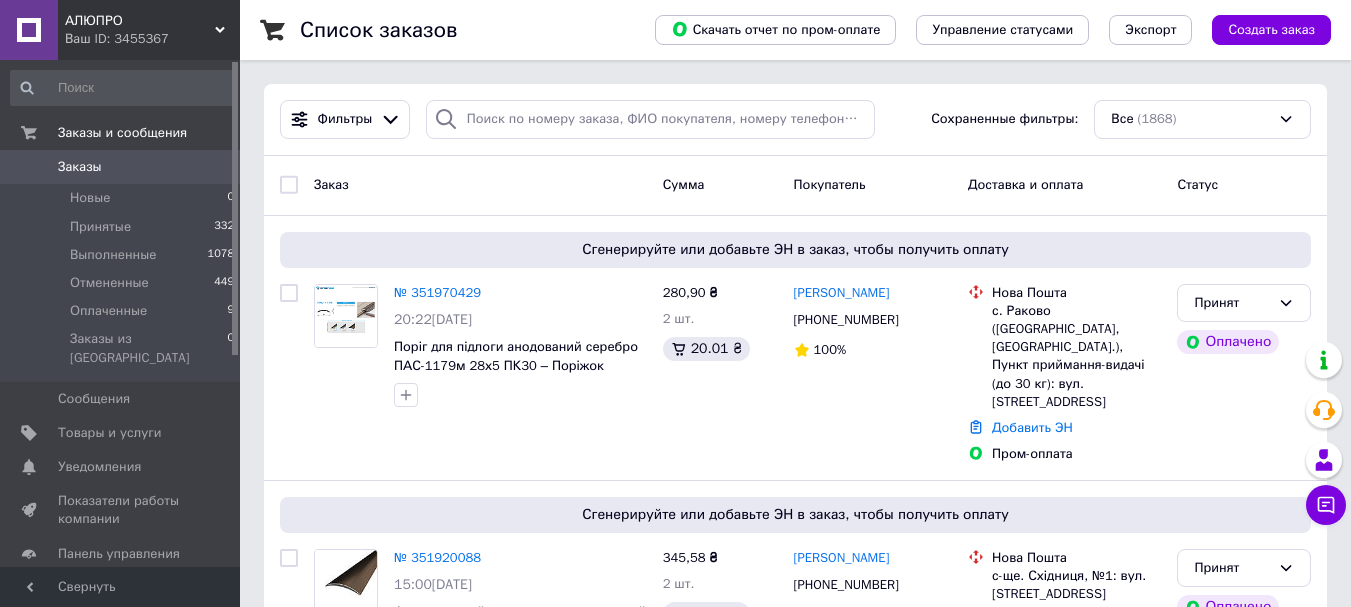 click on "Заказ" at bounding box center [480, 185] 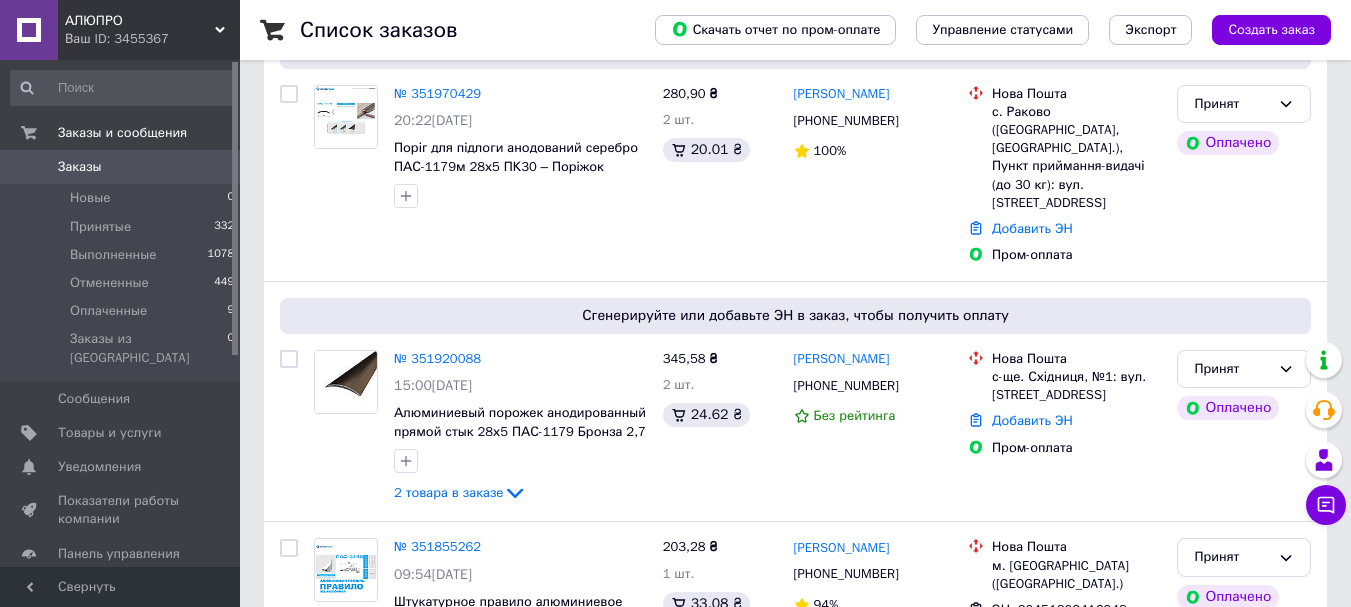 scroll, scrollTop: 200, scrollLeft: 0, axis: vertical 